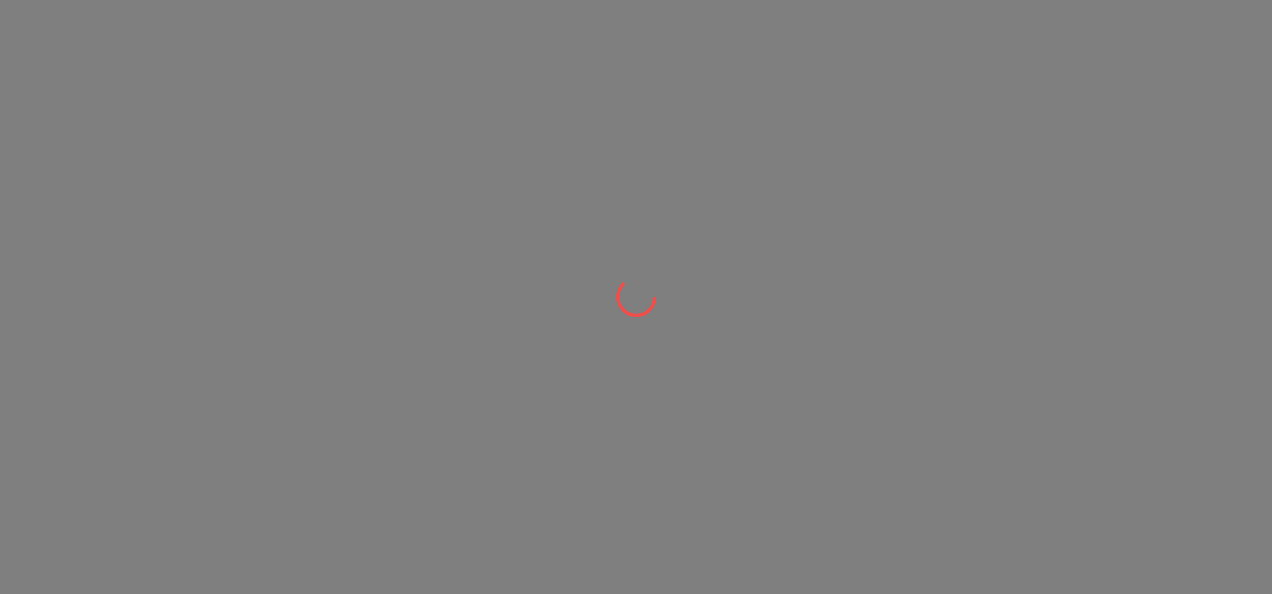 scroll, scrollTop: 0, scrollLeft: 0, axis: both 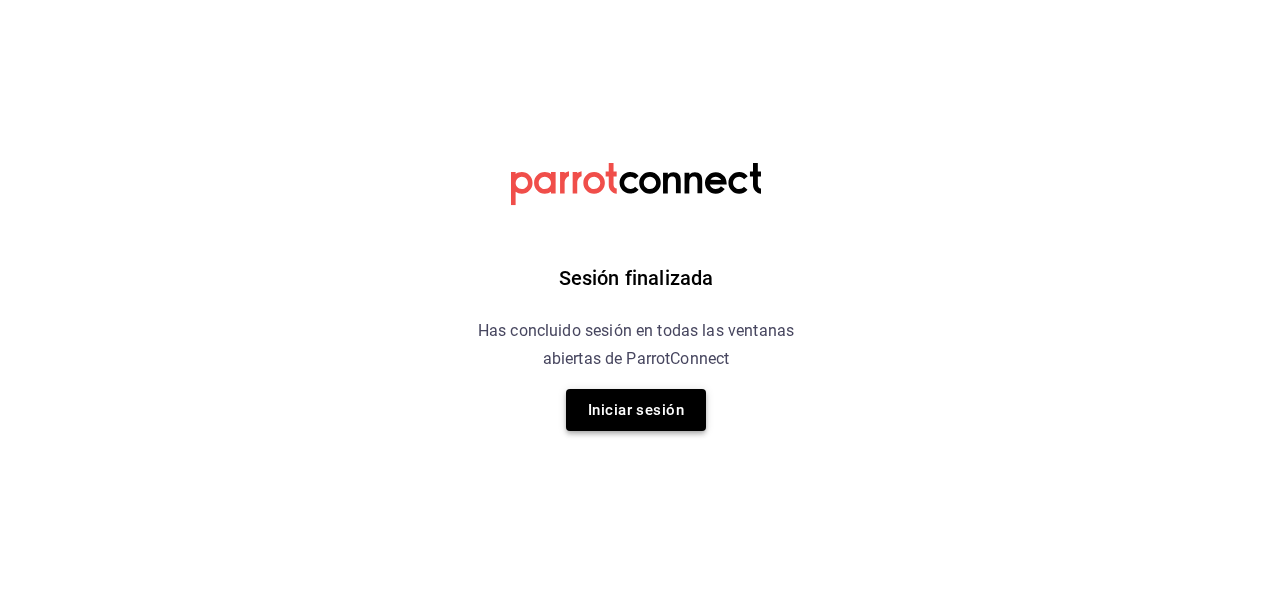 click on "Iniciar sesión" at bounding box center (636, 410) 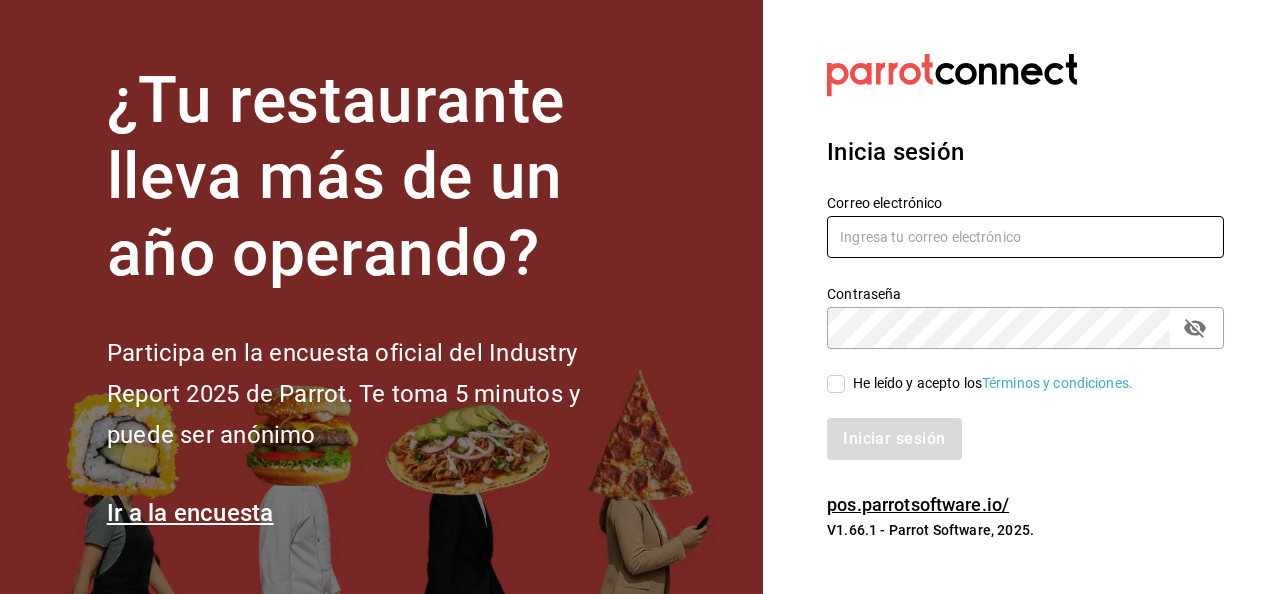 type on "[USERNAME]@[DOMAIN].com" 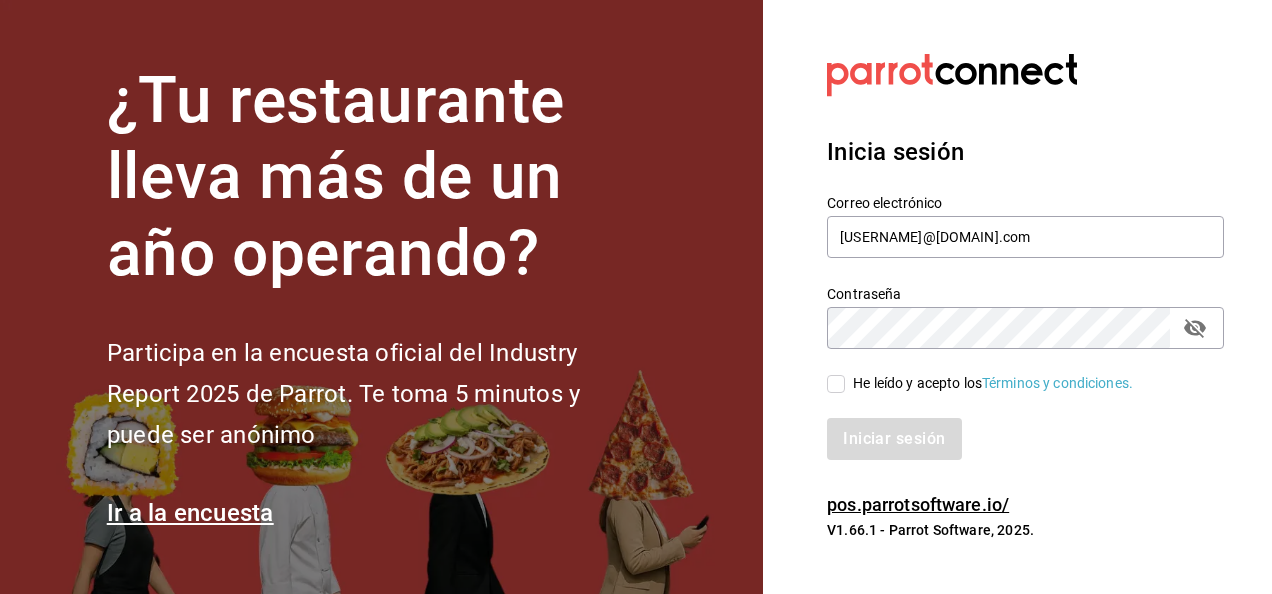 click on "He leído y acepto los  Términos y condiciones." at bounding box center [993, 383] 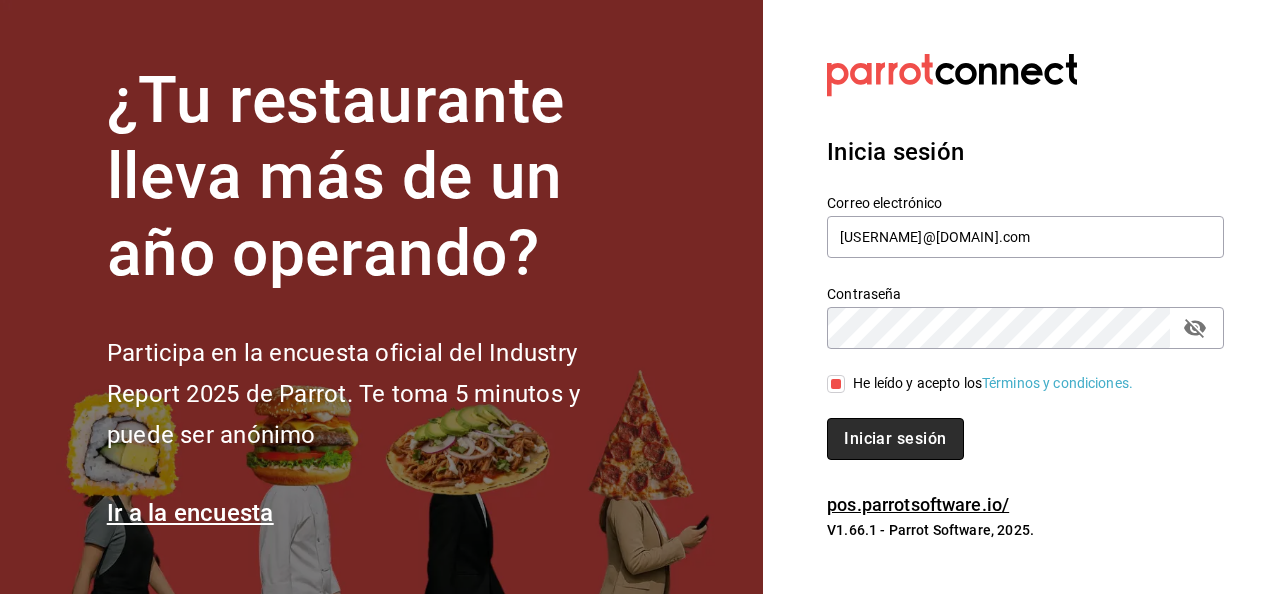 click on "Iniciar sesión" at bounding box center (895, 439) 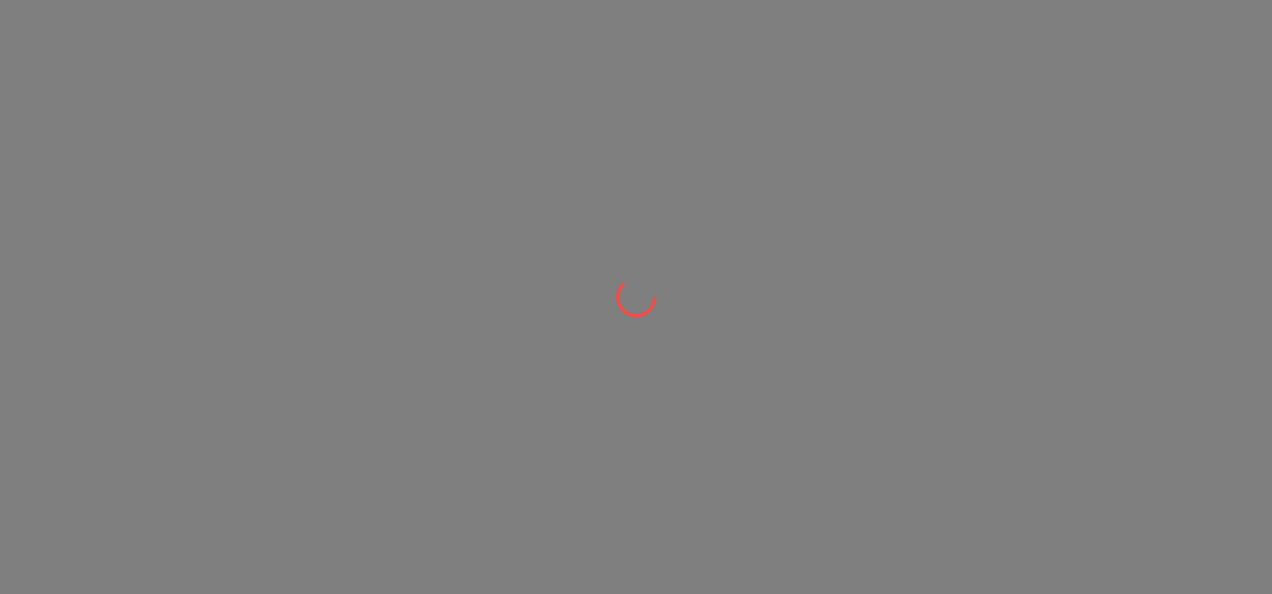 scroll, scrollTop: 0, scrollLeft: 0, axis: both 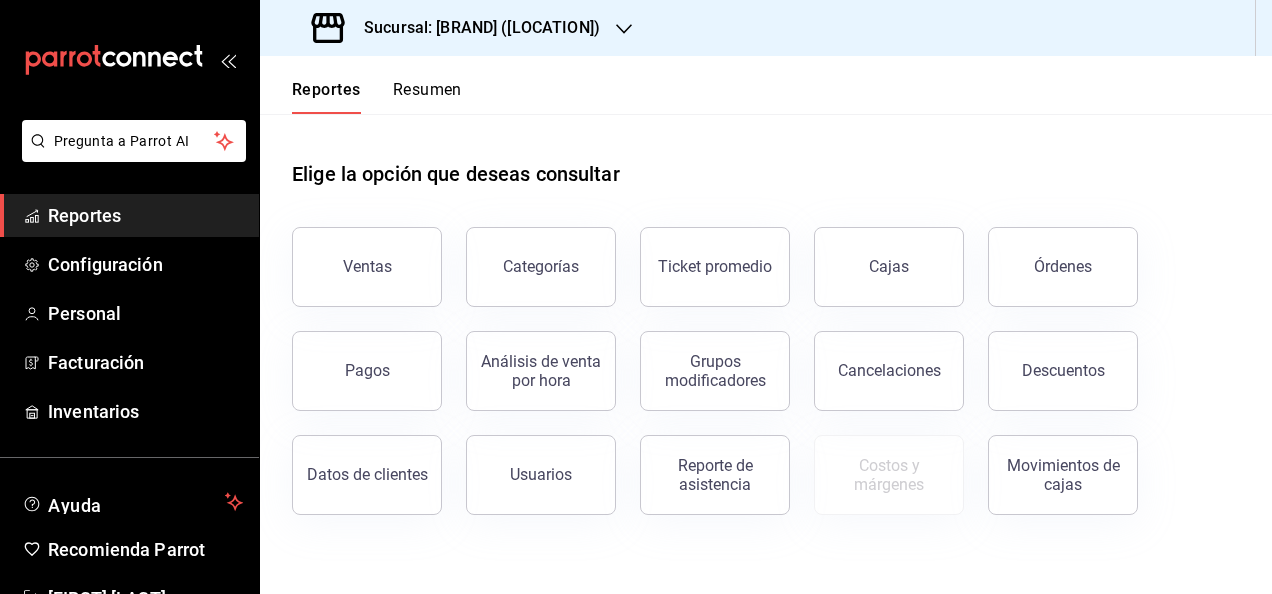 click on "Sucursal: [BRAND] ([LOCATION])" at bounding box center (458, 28) 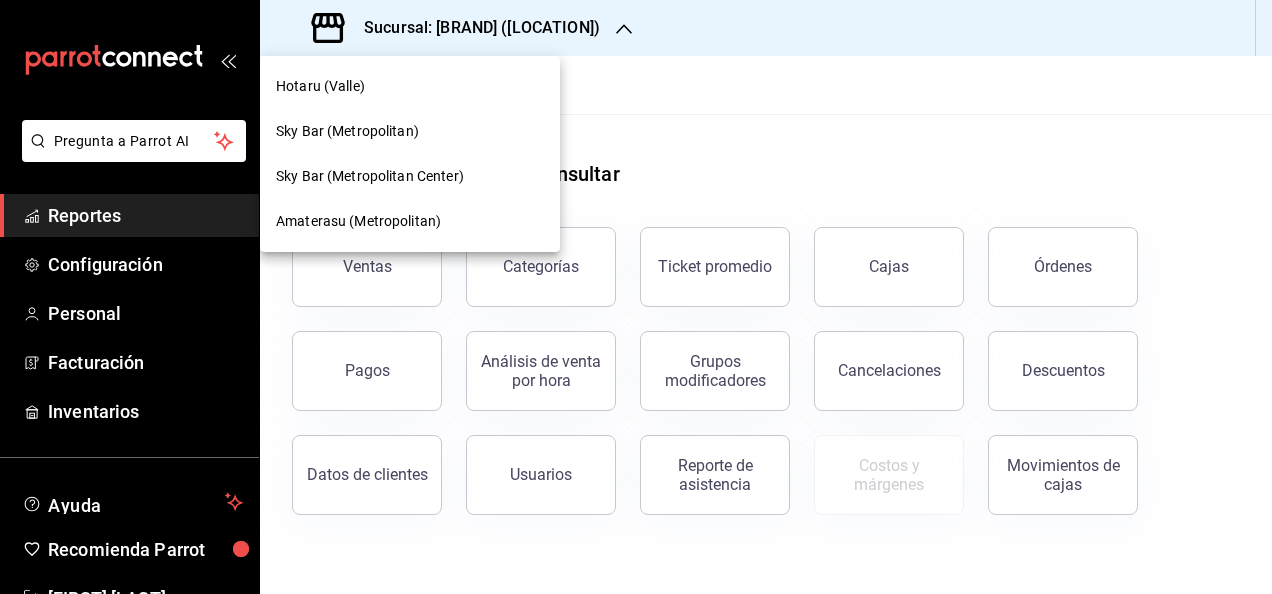 click on "Amaterasu (Metropolitan)" at bounding box center [410, 221] 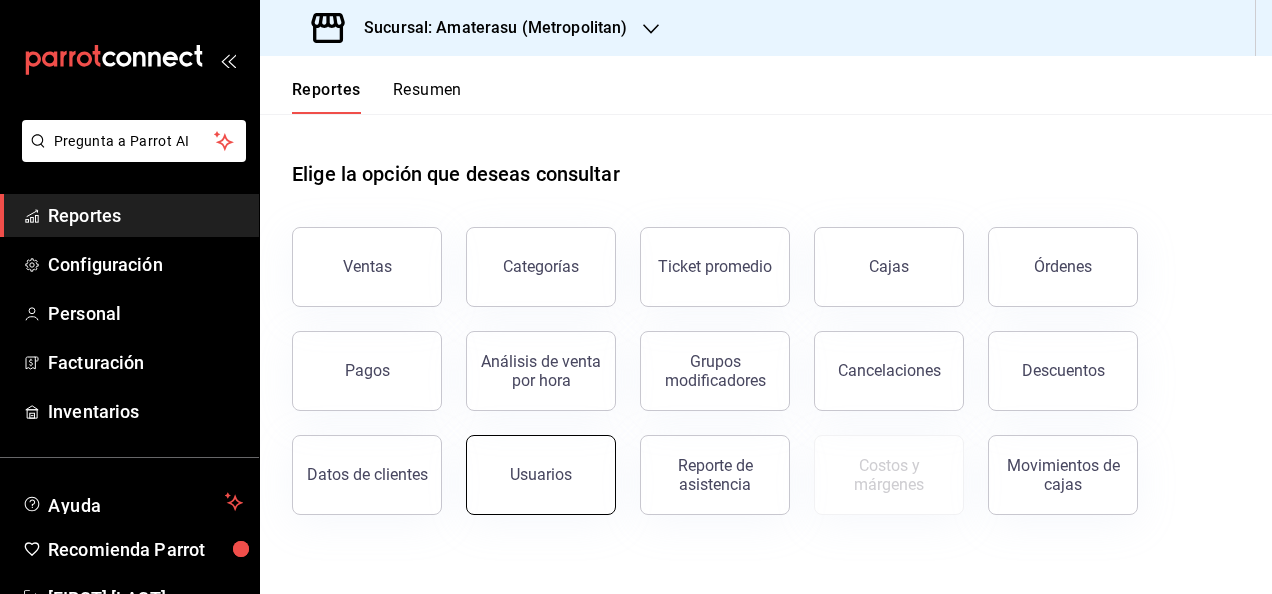 click on "Usuarios" at bounding box center (541, 475) 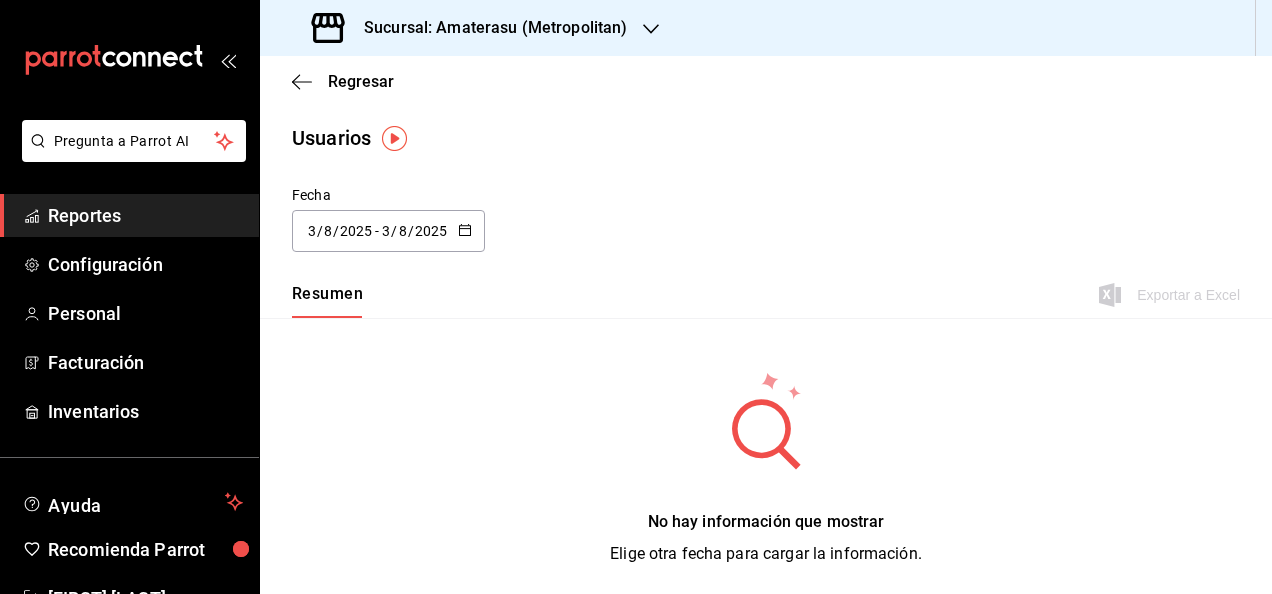 click at bounding box center [465, 231] 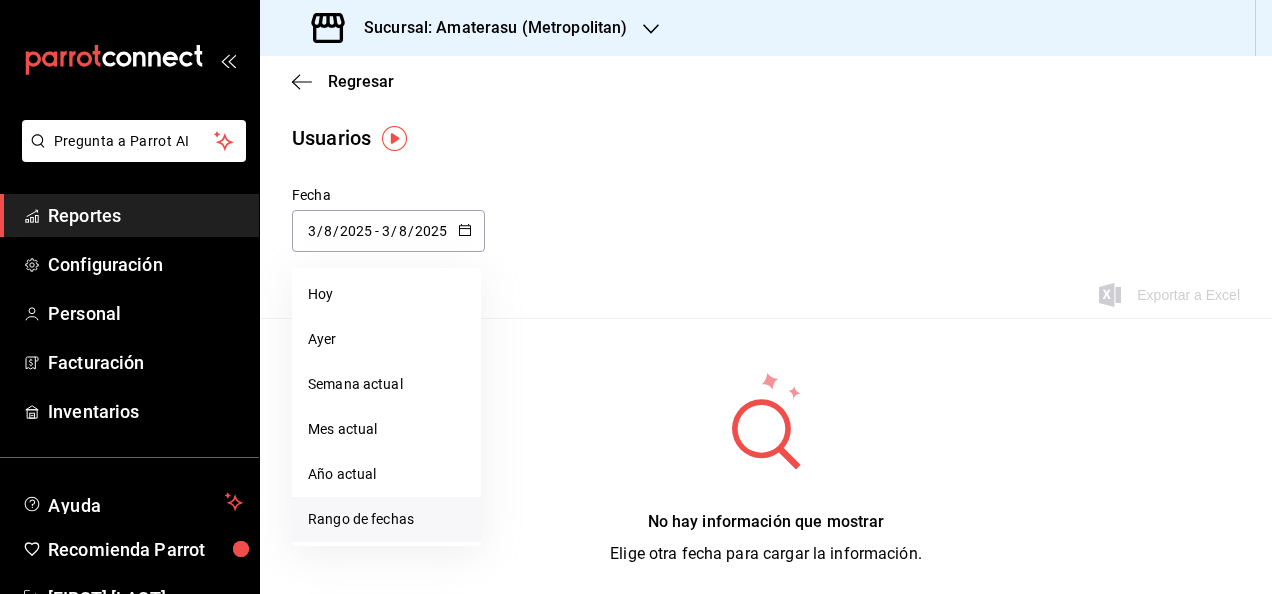 click on "Rango de fechas" at bounding box center (386, 519) 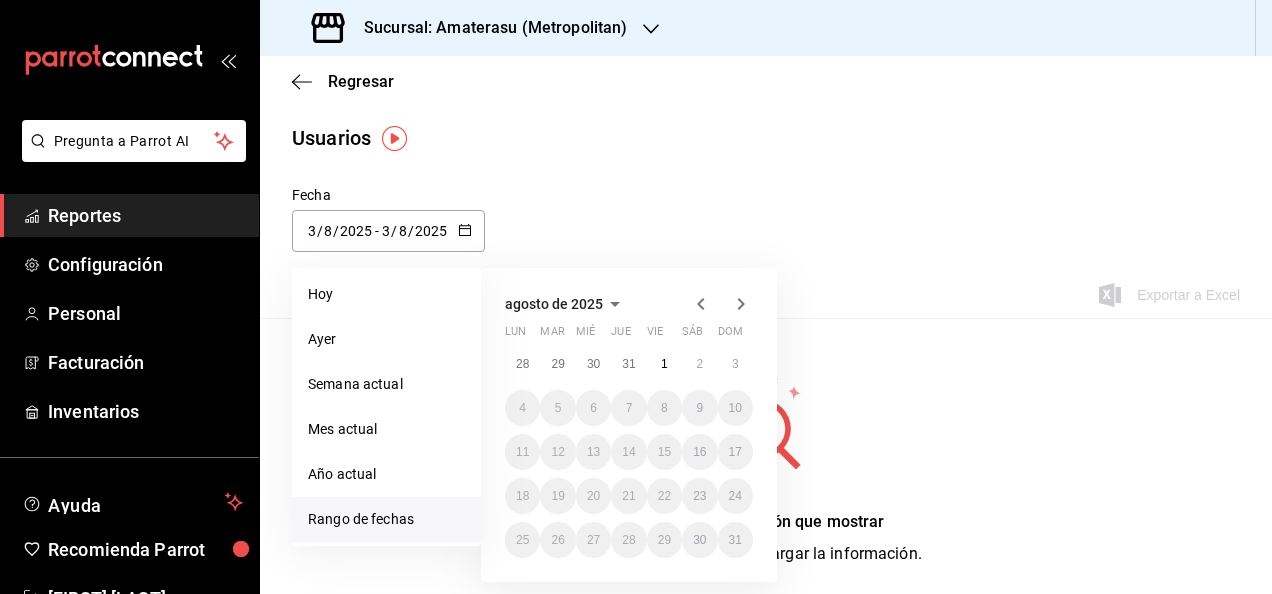 click 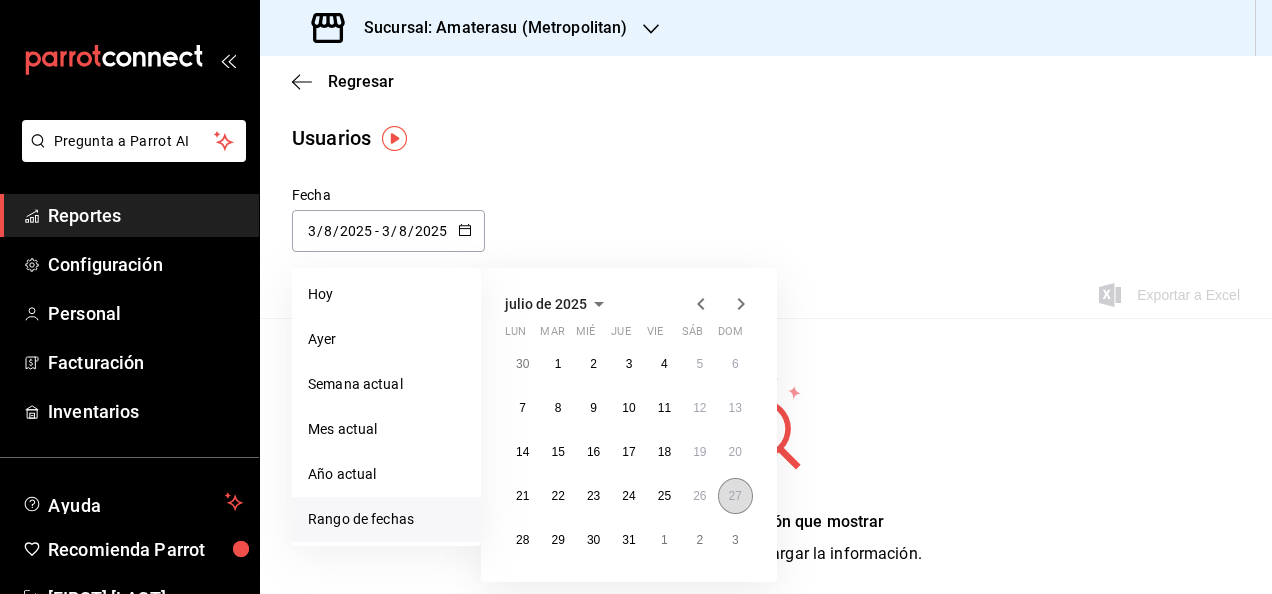 click on "27" at bounding box center (735, 496) 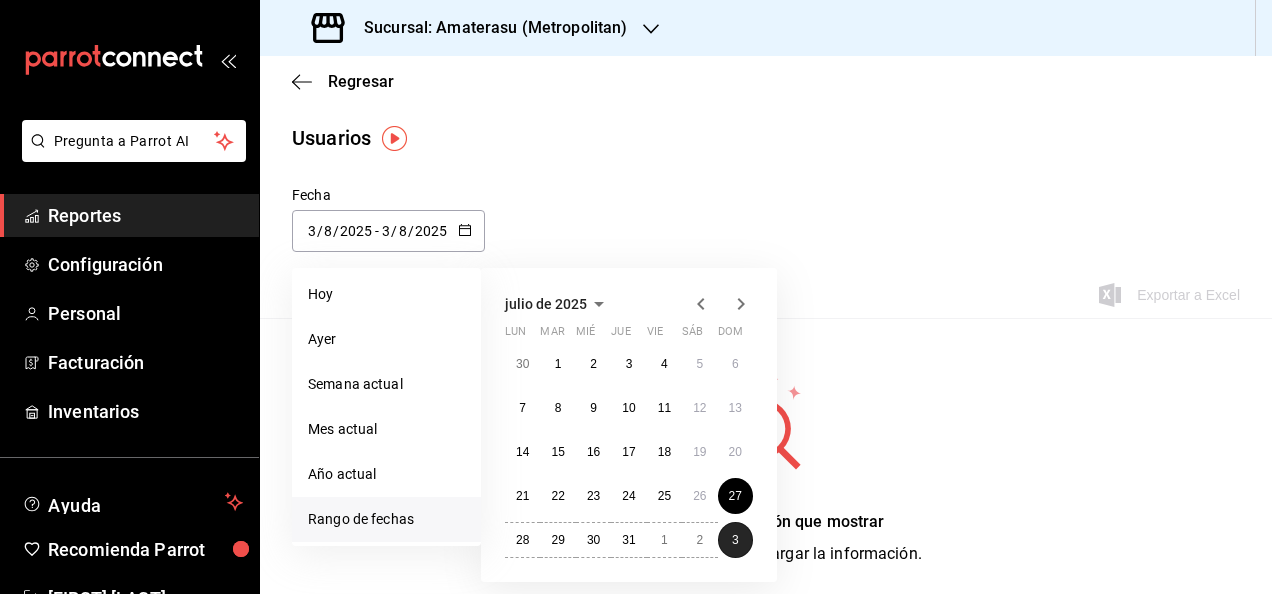 click on "3" at bounding box center [735, 540] 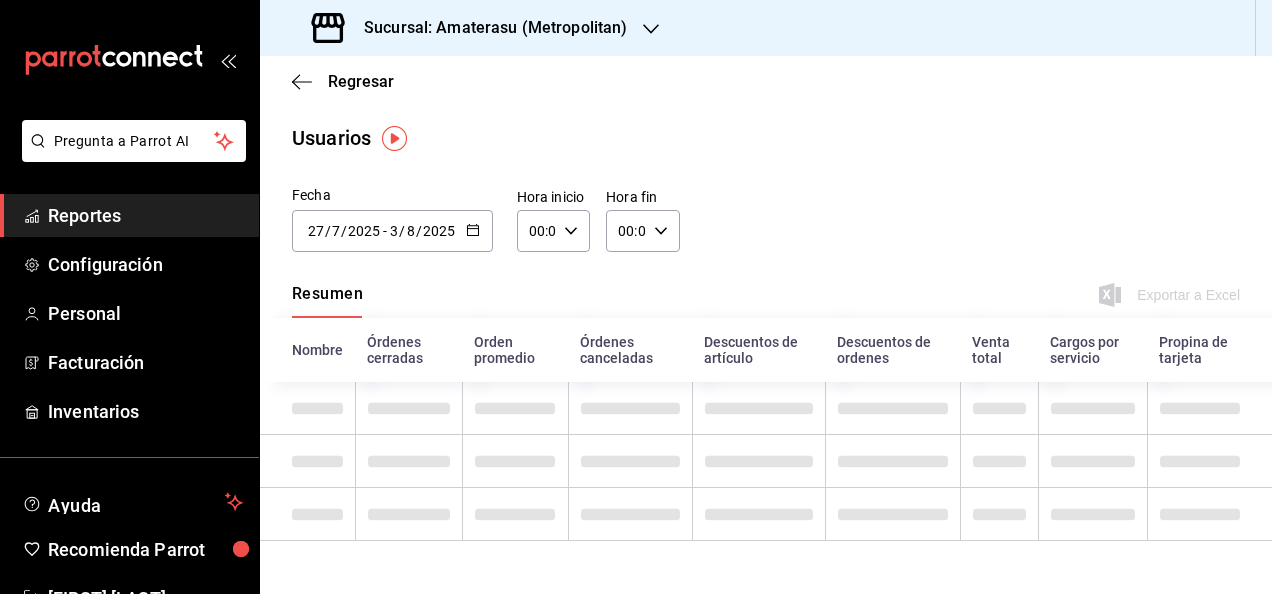 click on "00:00 Hora inicio" at bounding box center [553, 231] 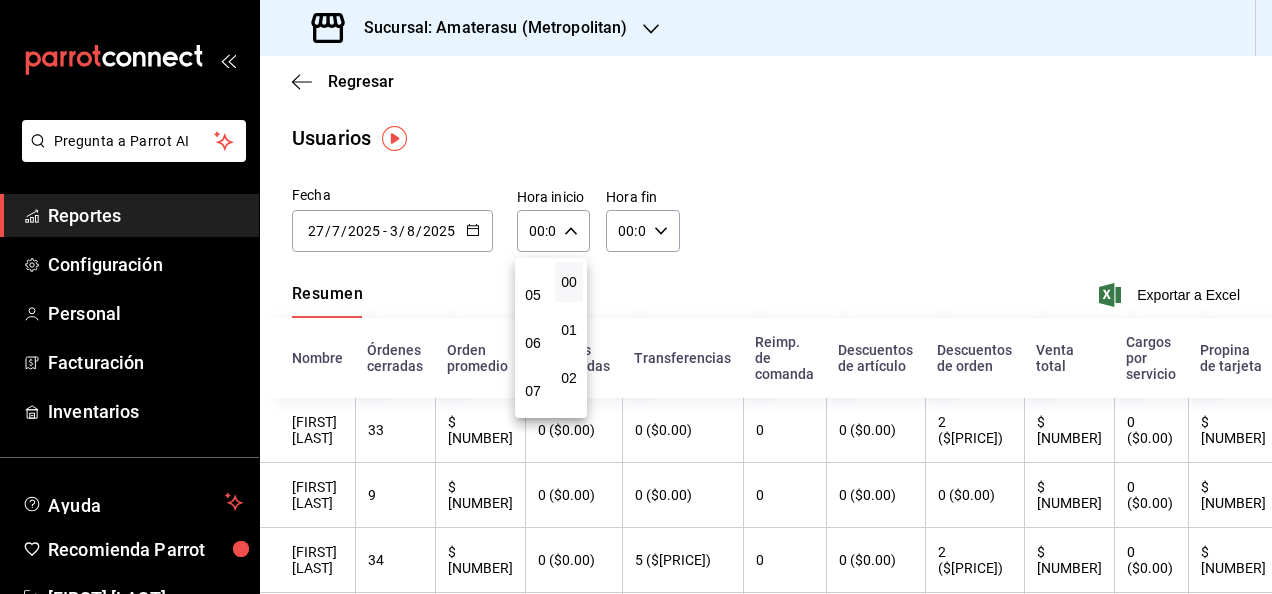 scroll, scrollTop: 226, scrollLeft: 0, axis: vertical 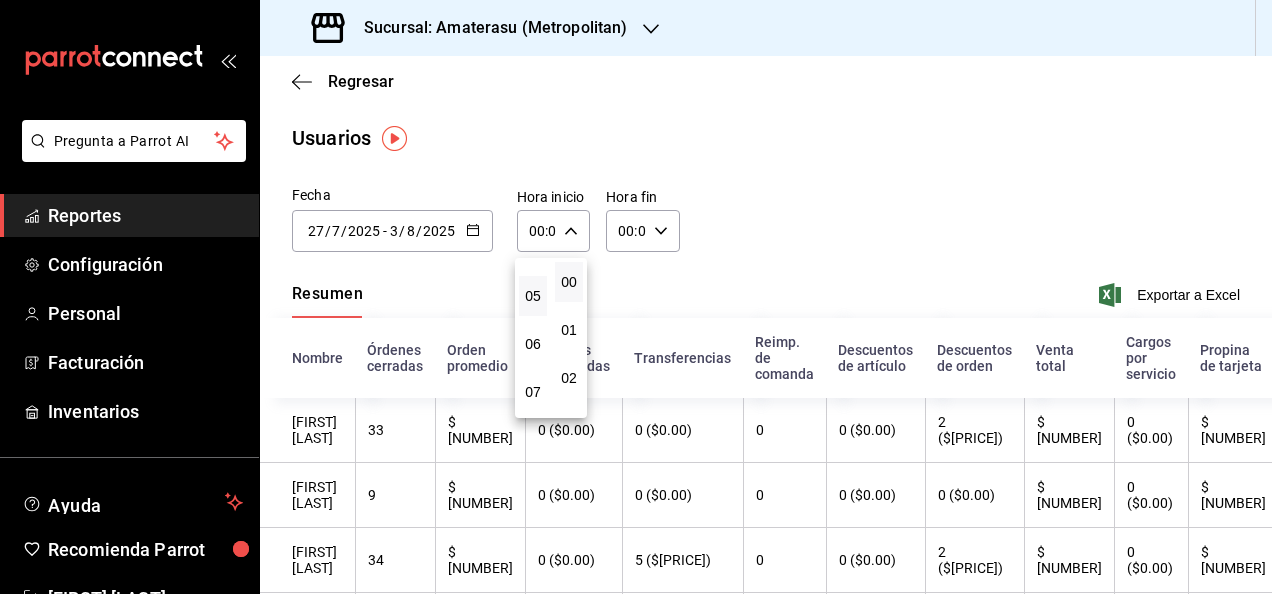 click on "05" at bounding box center (533, 296) 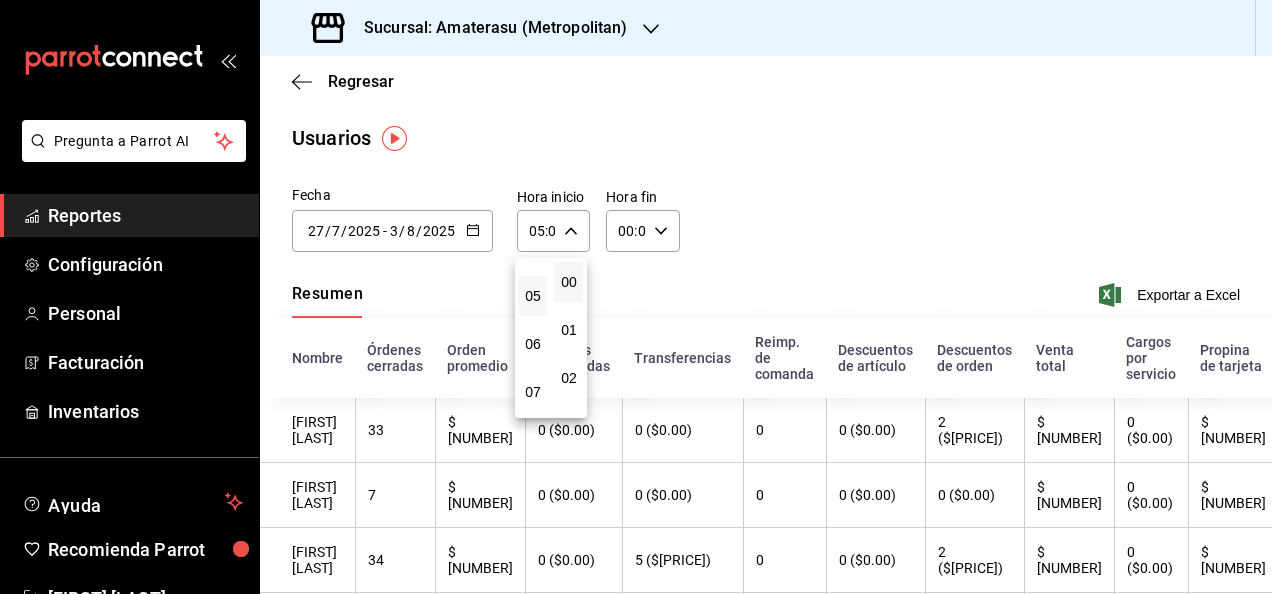 click at bounding box center [636, 297] 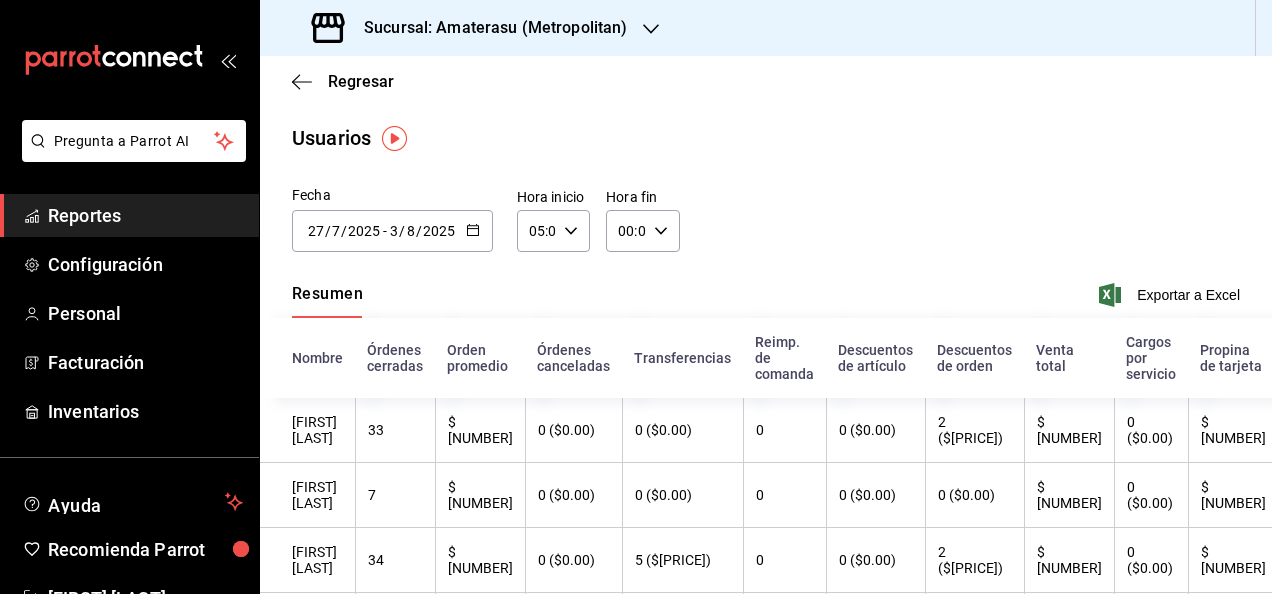 click on "00:00 [TIME]" at bounding box center [642, 231] 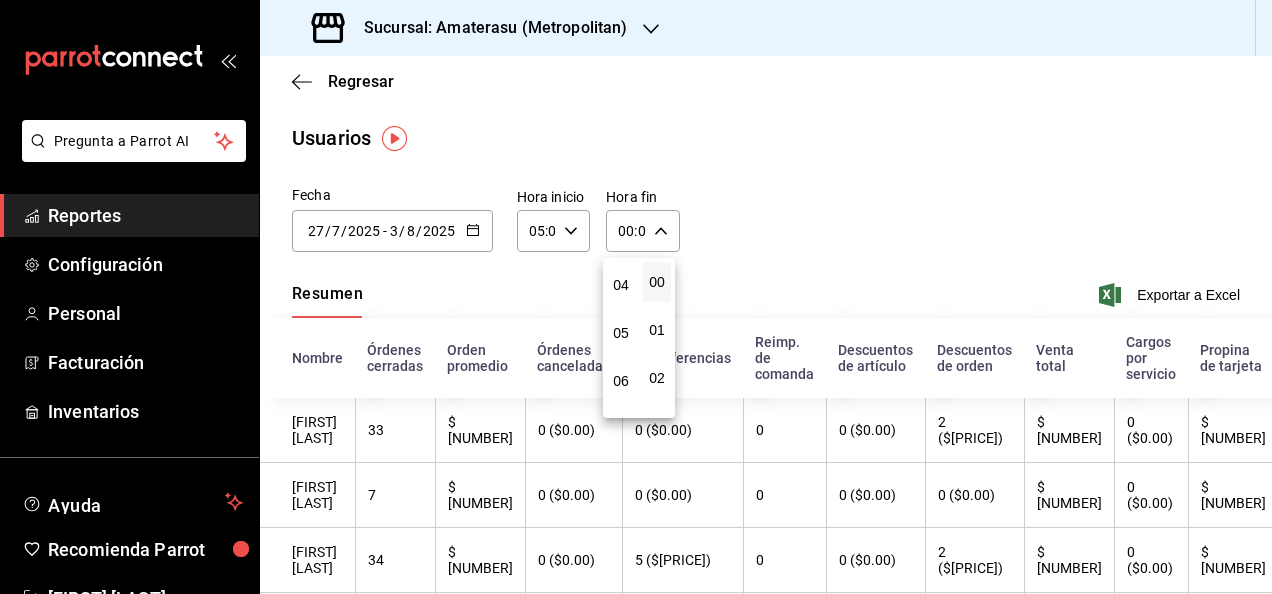 scroll, scrollTop: 190, scrollLeft: 0, axis: vertical 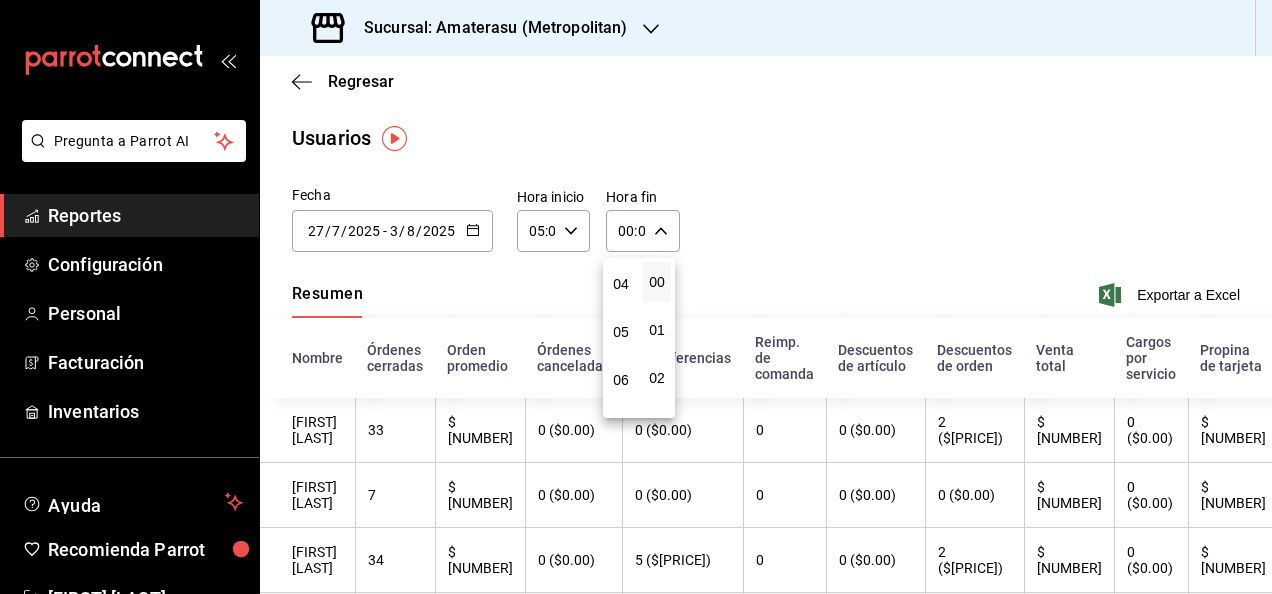 click on "05" at bounding box center (621, 332) 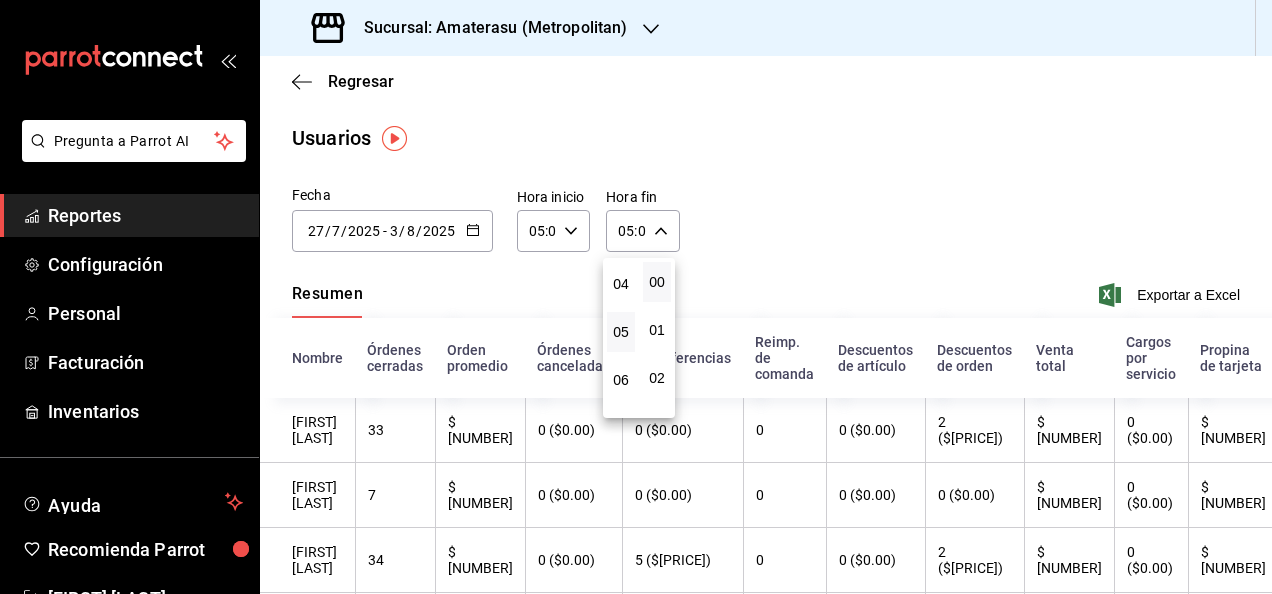 click on "05" at bounding box center (621, 332) 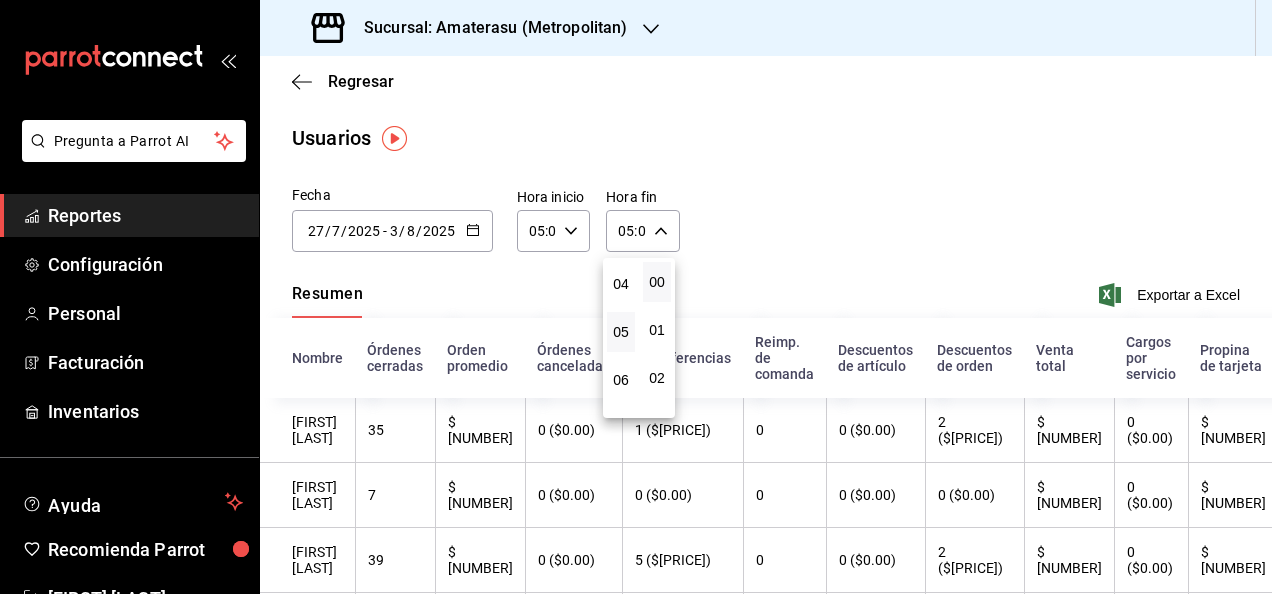 click at bounding box center (636, 297) 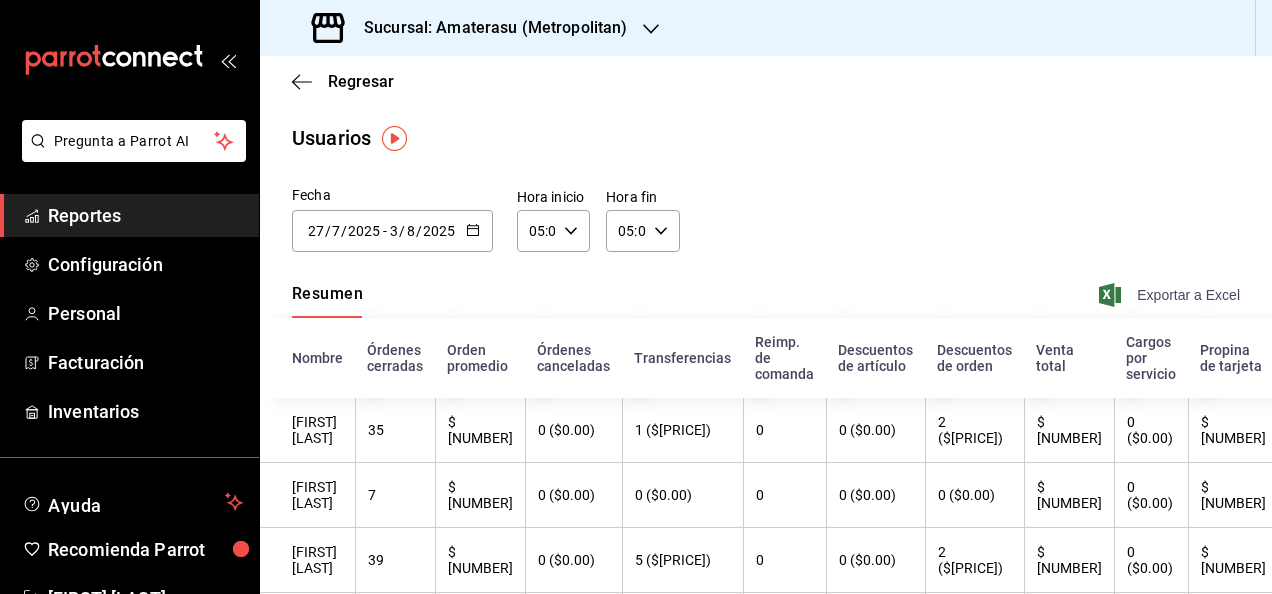 click on "Exportar a Excel" at bounding box center (1171, 295) 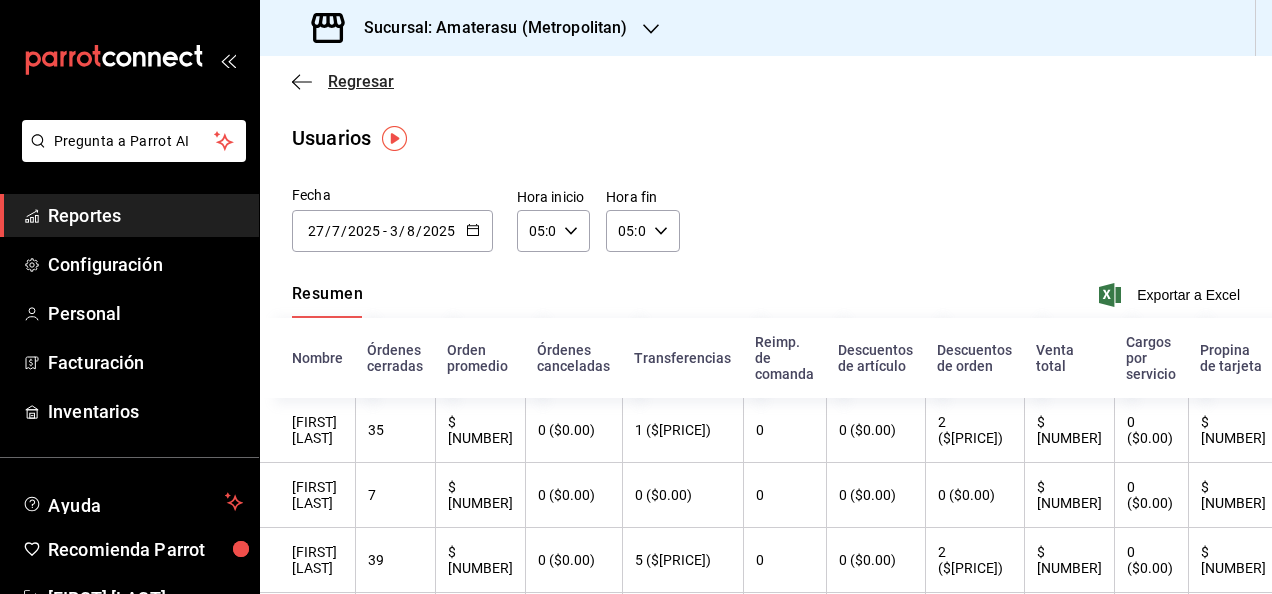 click on "Regresar" at bounding box center (361, 81) 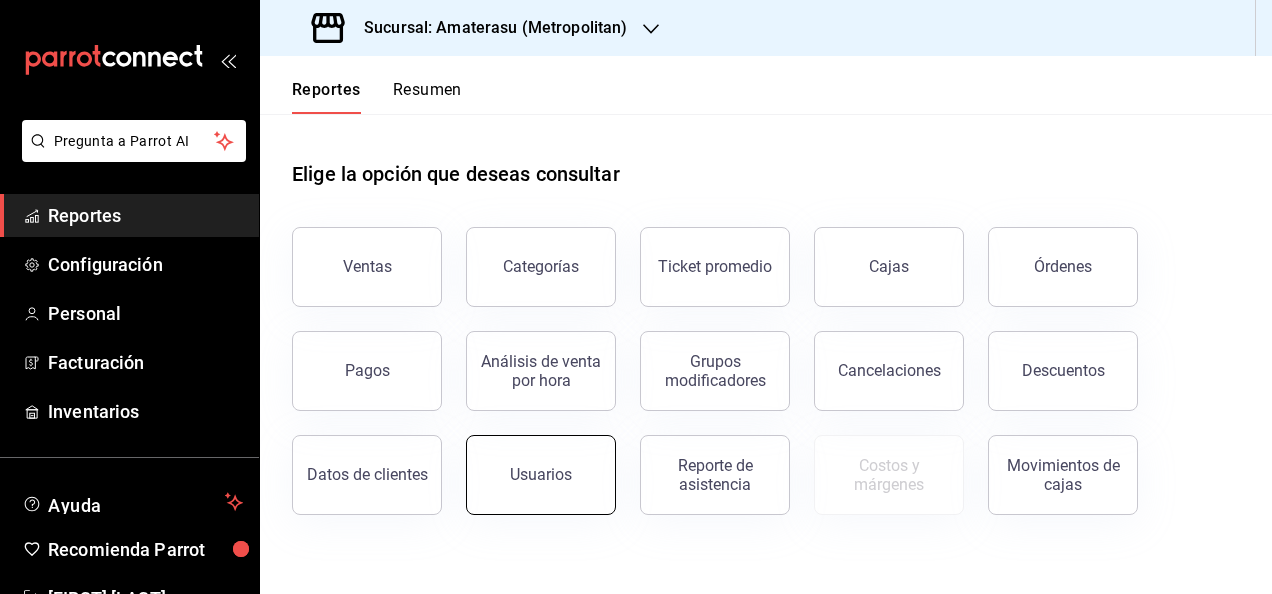 click on "Usuarios" at bounding box center (541, 474) 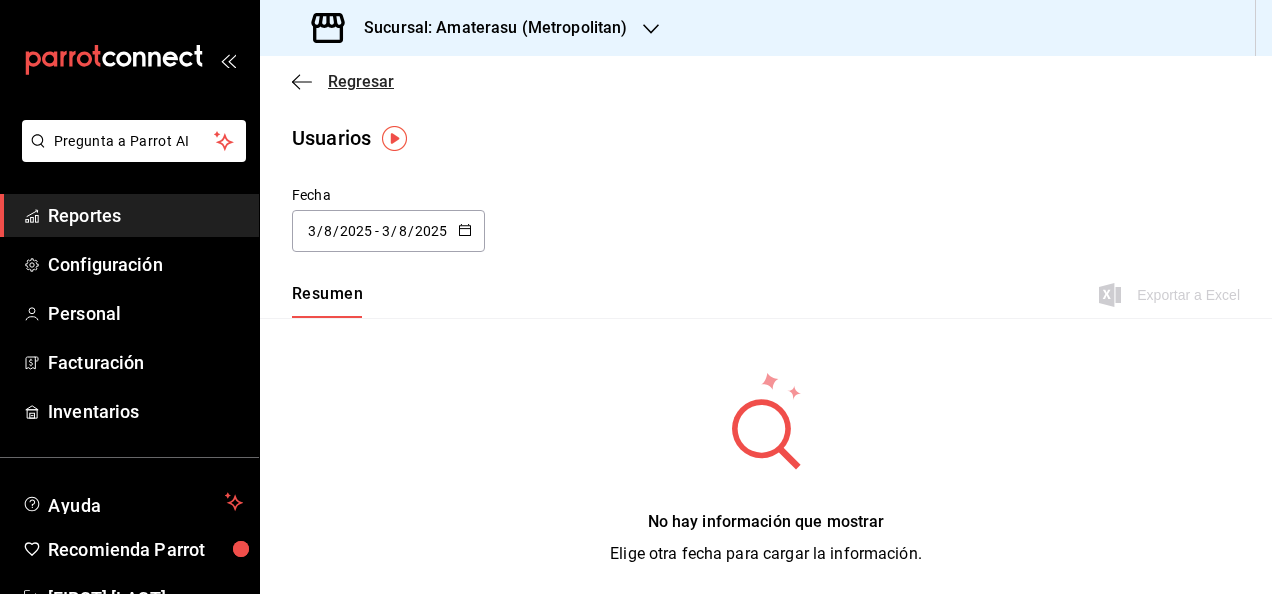 click on "Regresar" at bounding box center (361, 81) 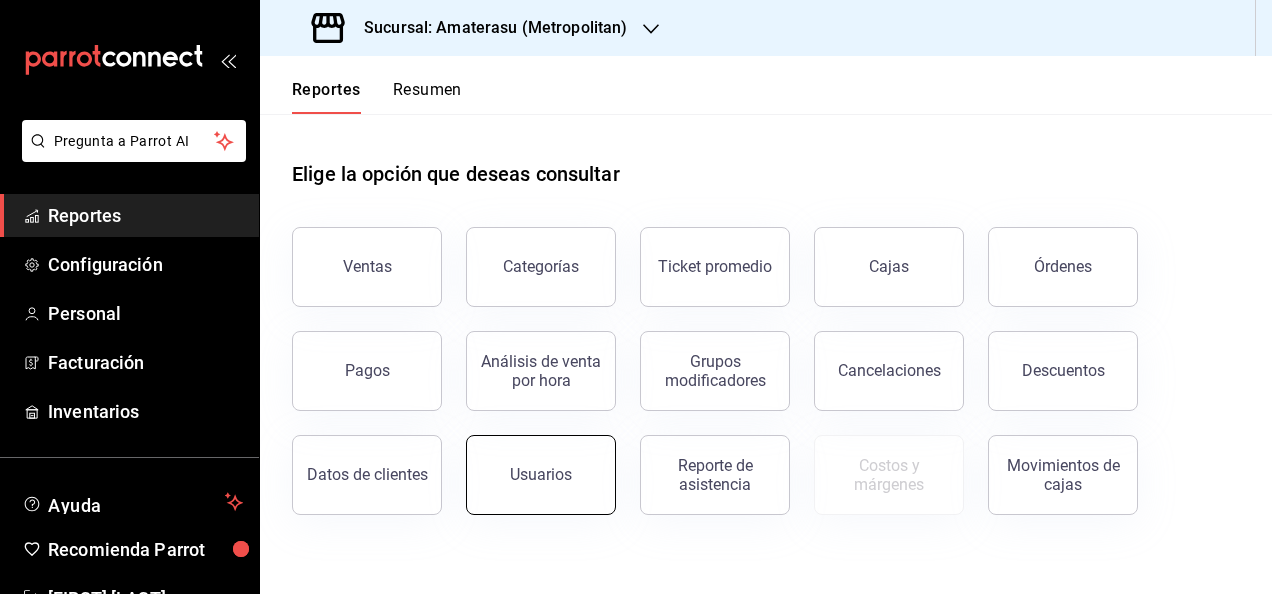click on "Usuarios" at bounding box center [541, 475] 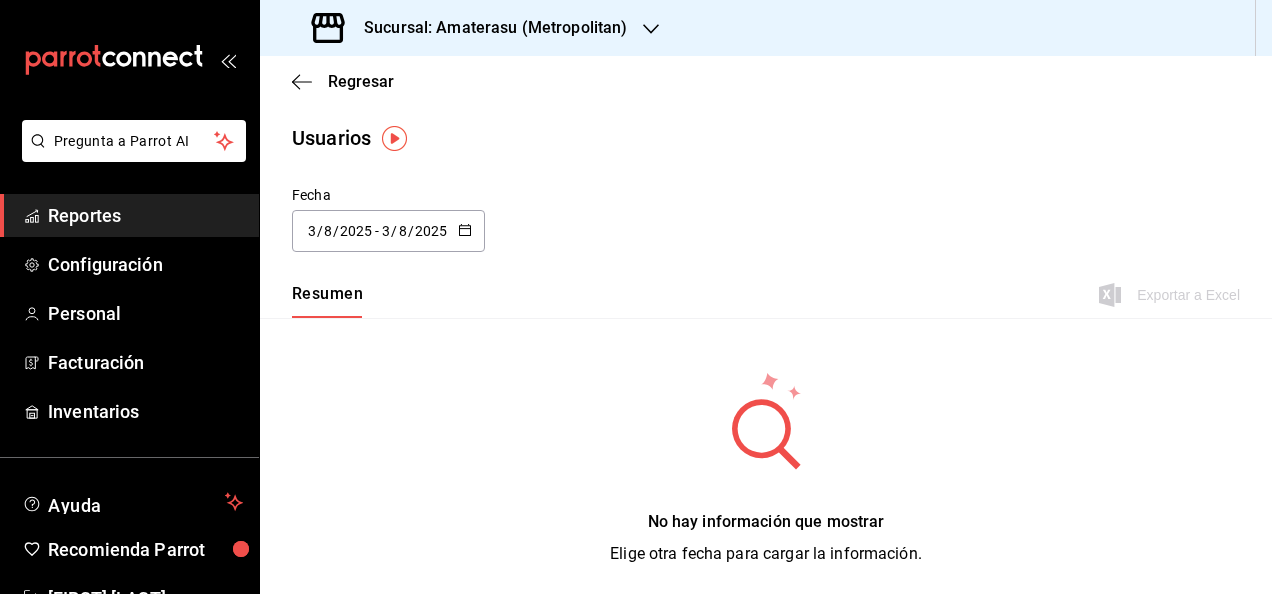 click on "2025-08-03 3 / 8 / 2025 - 2025-08-03 3 / 8 / 2025" at bounding box center (388, 231) 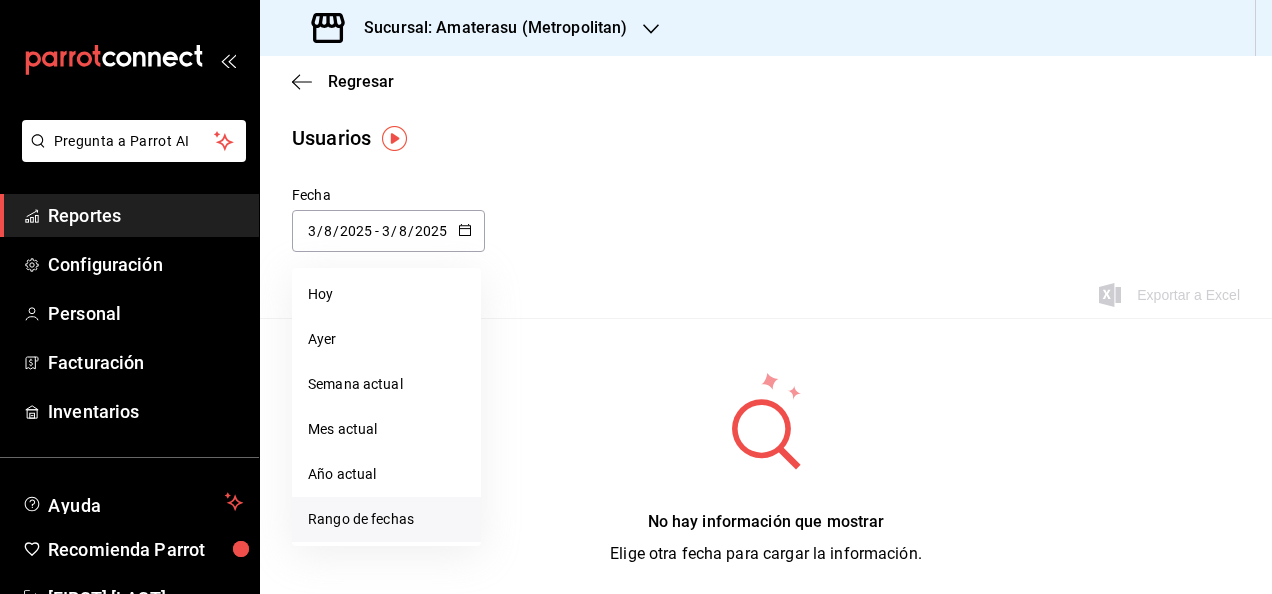click on "Rango de fechas" at bounding box center (386, 519) 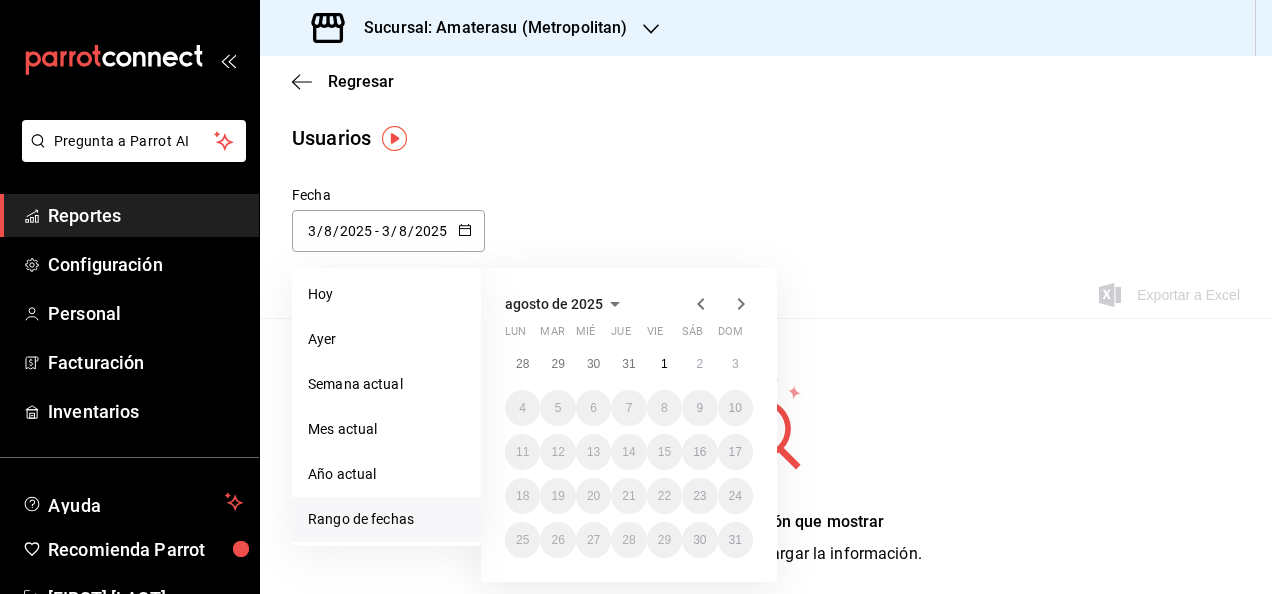click 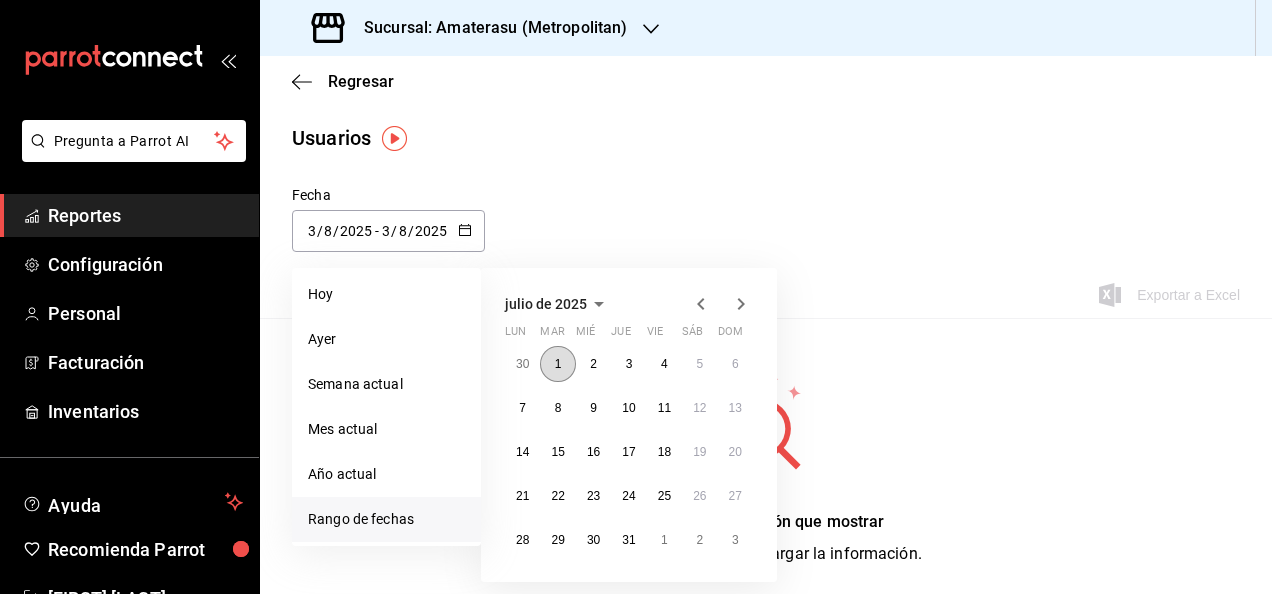 click on "1" at bounding box center (557, 364) 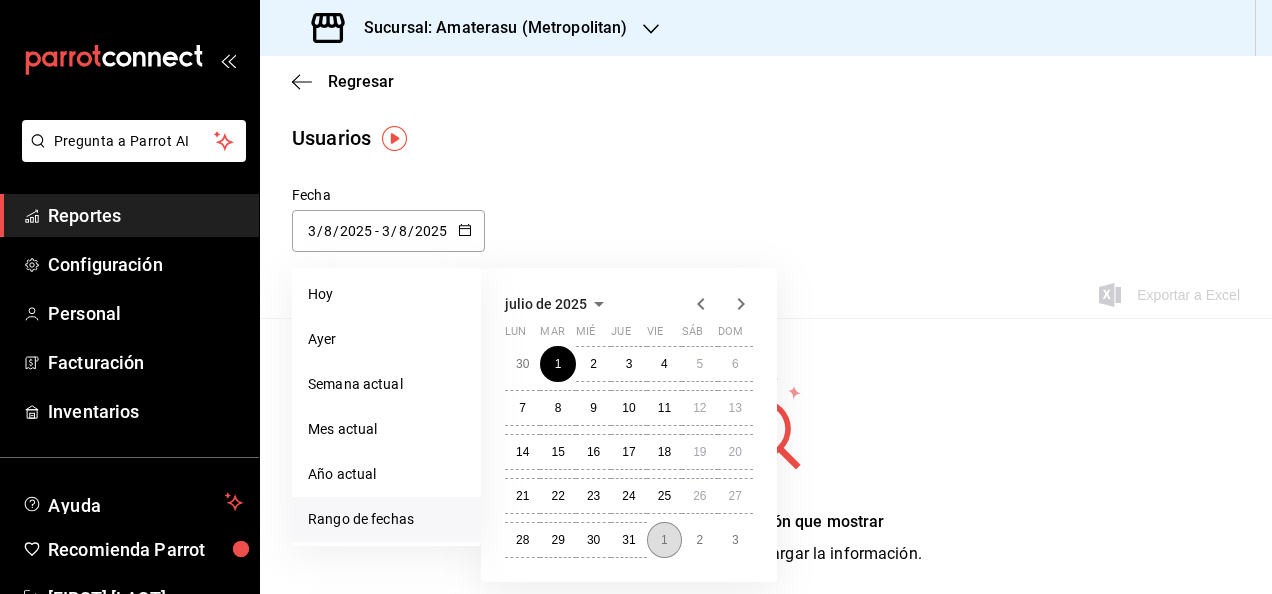 click on "1" at bounding box center [664, 540] 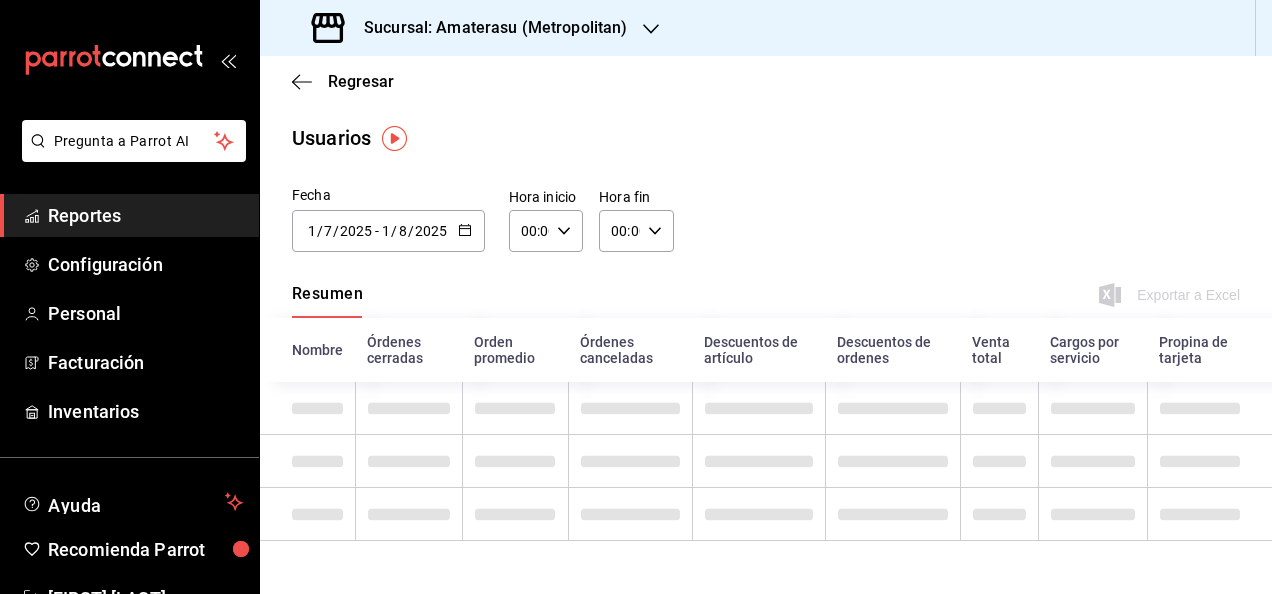 click on "00:00 Hora inicio" at bounding box center [546, 231] 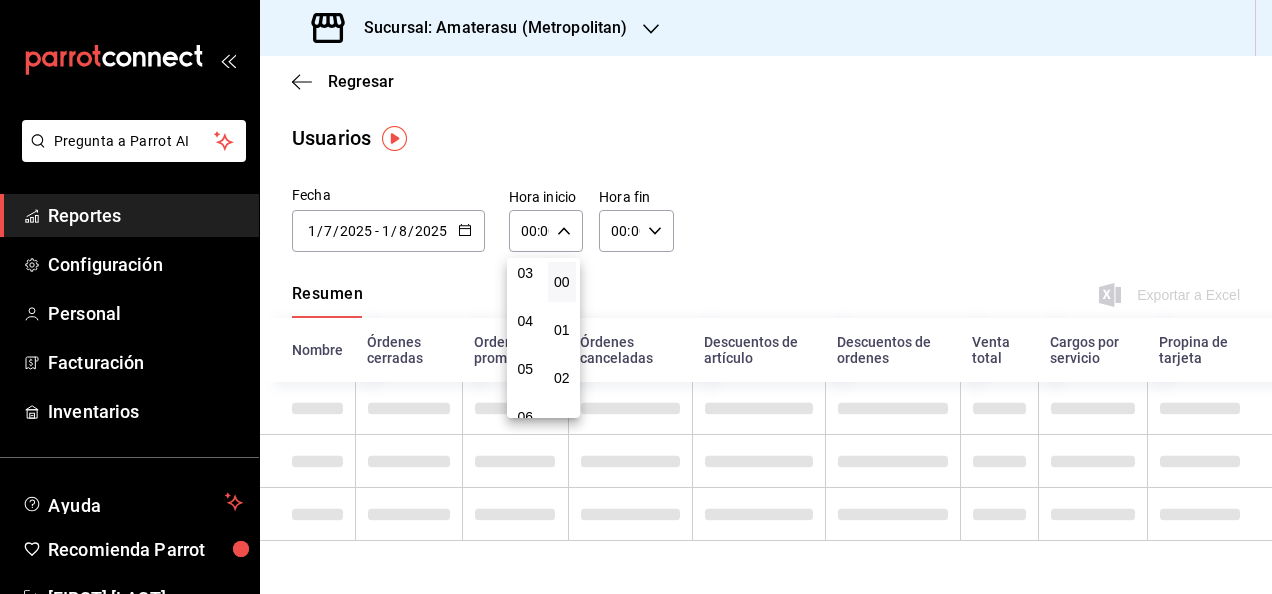 scroll, scrollTop: 180, scrollLeft: 0, axis: vertical 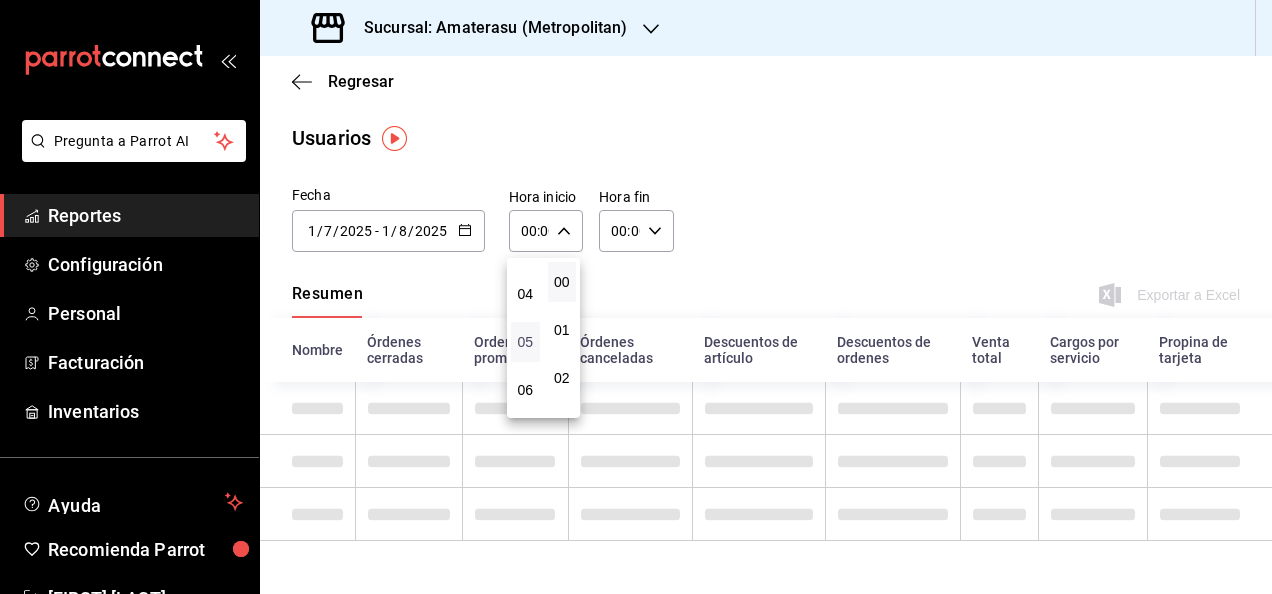 click on "05" at bounding box center (525, 342) 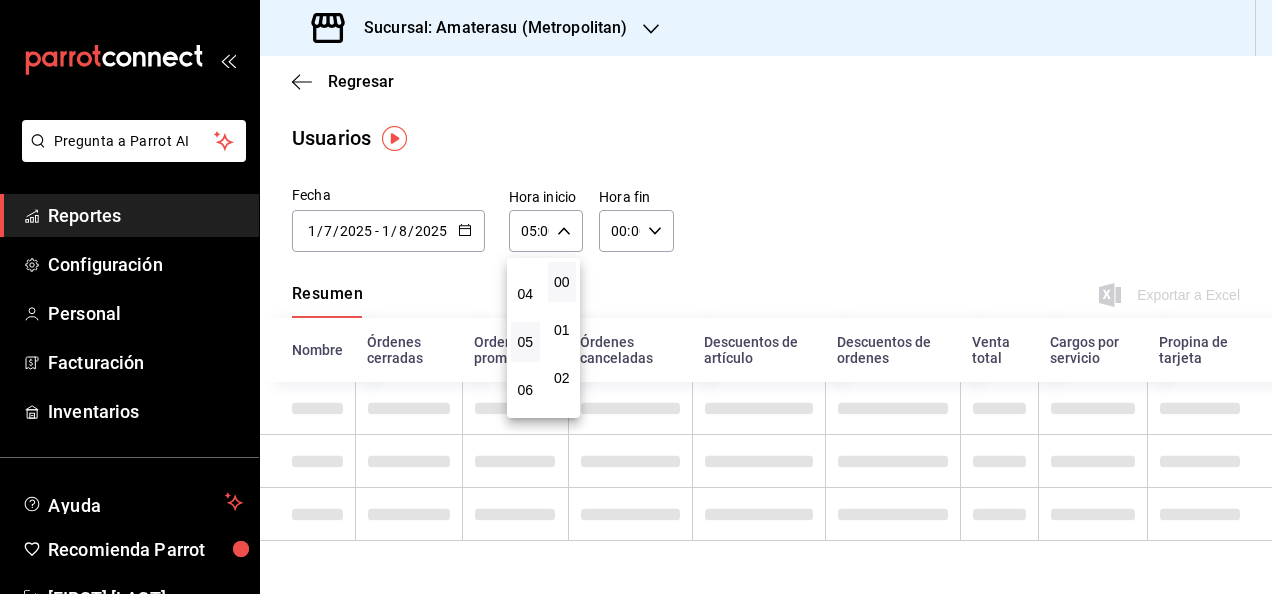click at bounding box center [636, 297] 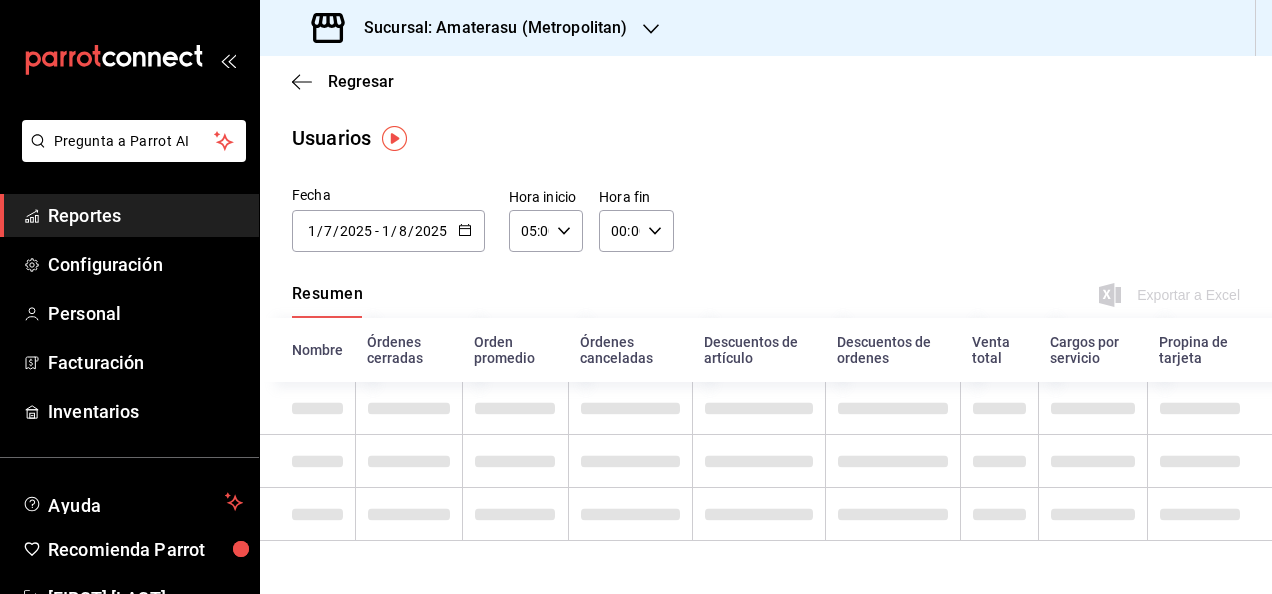 click at bounding box center (636, 297) 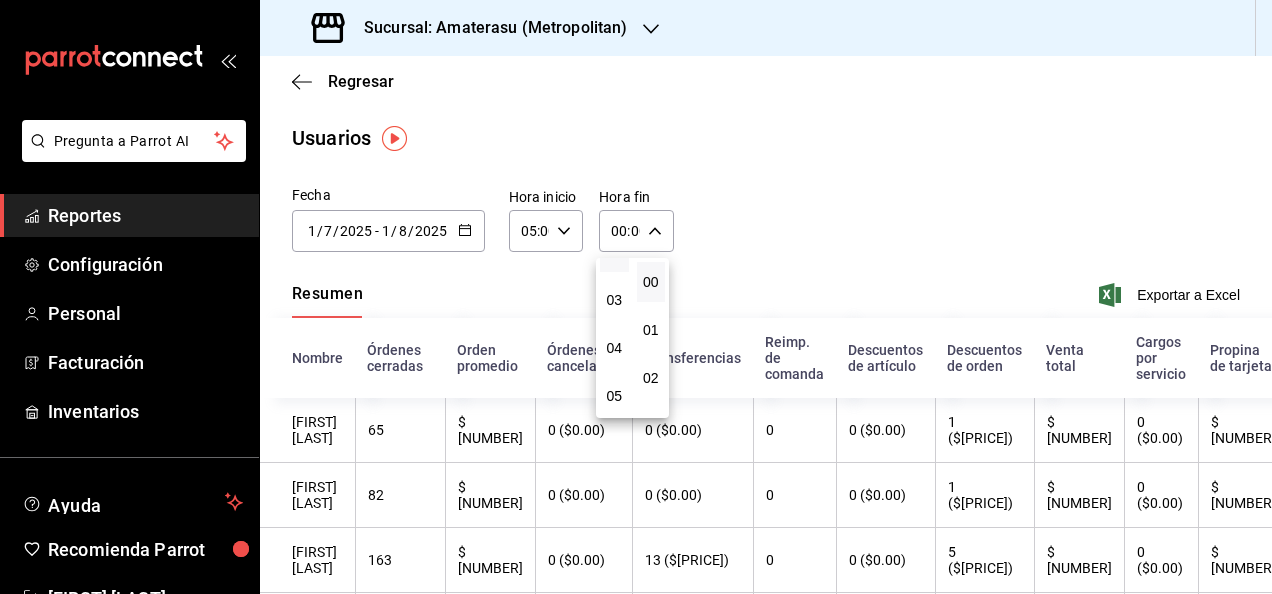 scroll, scrollTop: 128, scrollLeft: 0, axis: vertical 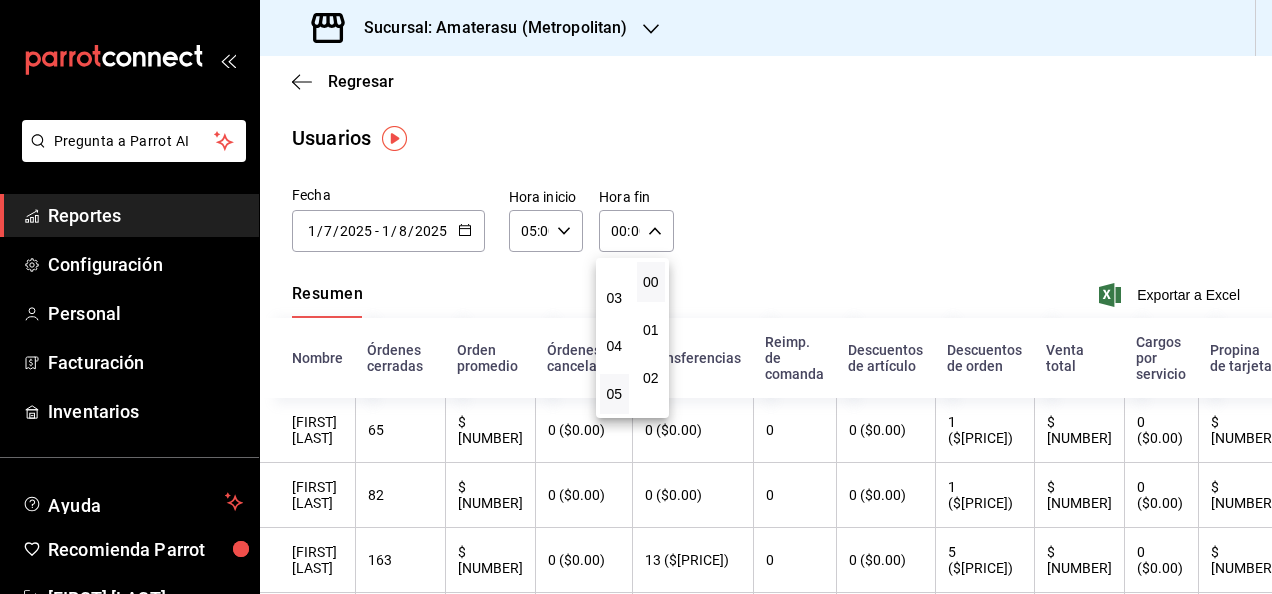 click on "05" at bounding box center (614, 394) 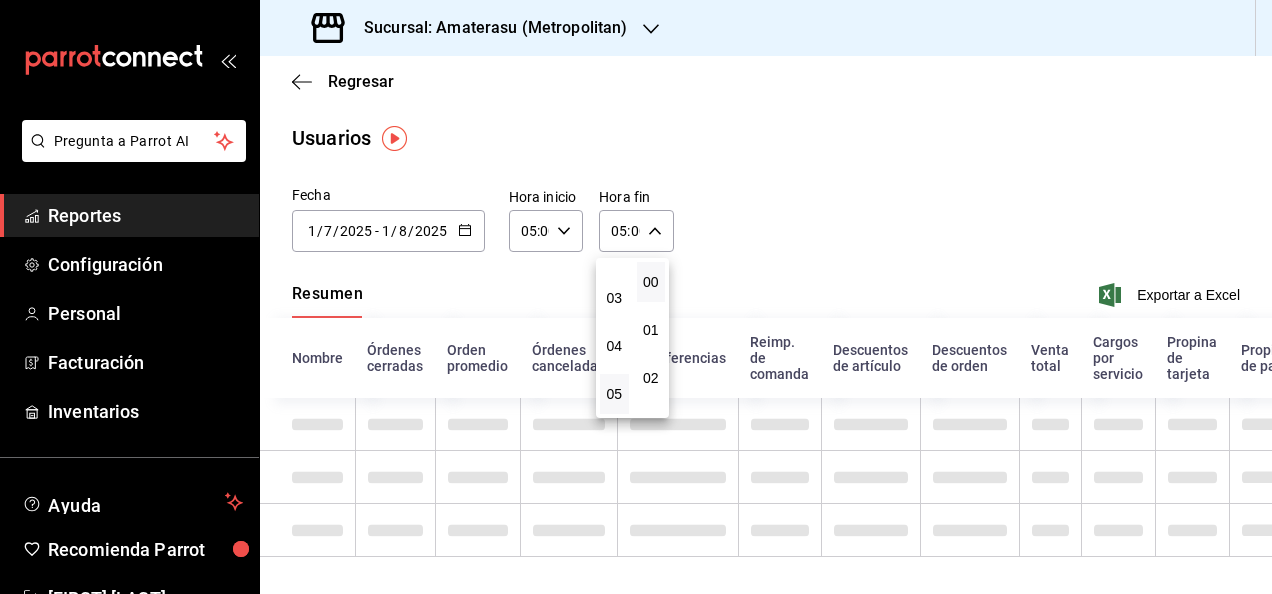 click at bounding box center (636, 297) 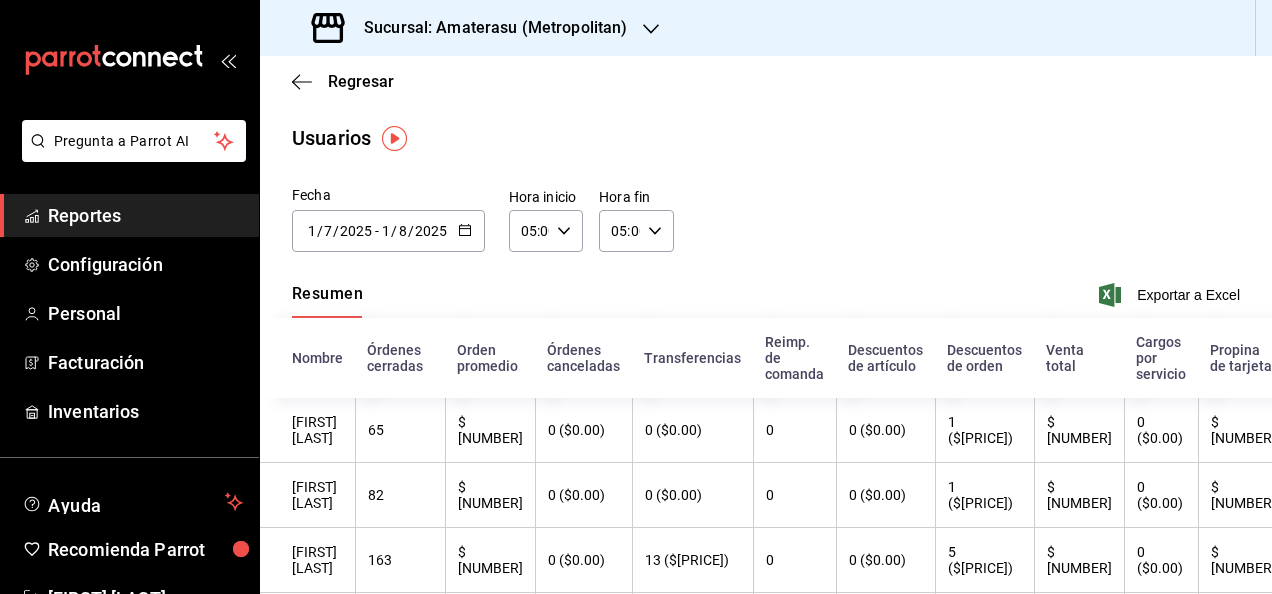 click at bounding box center [636, 297] 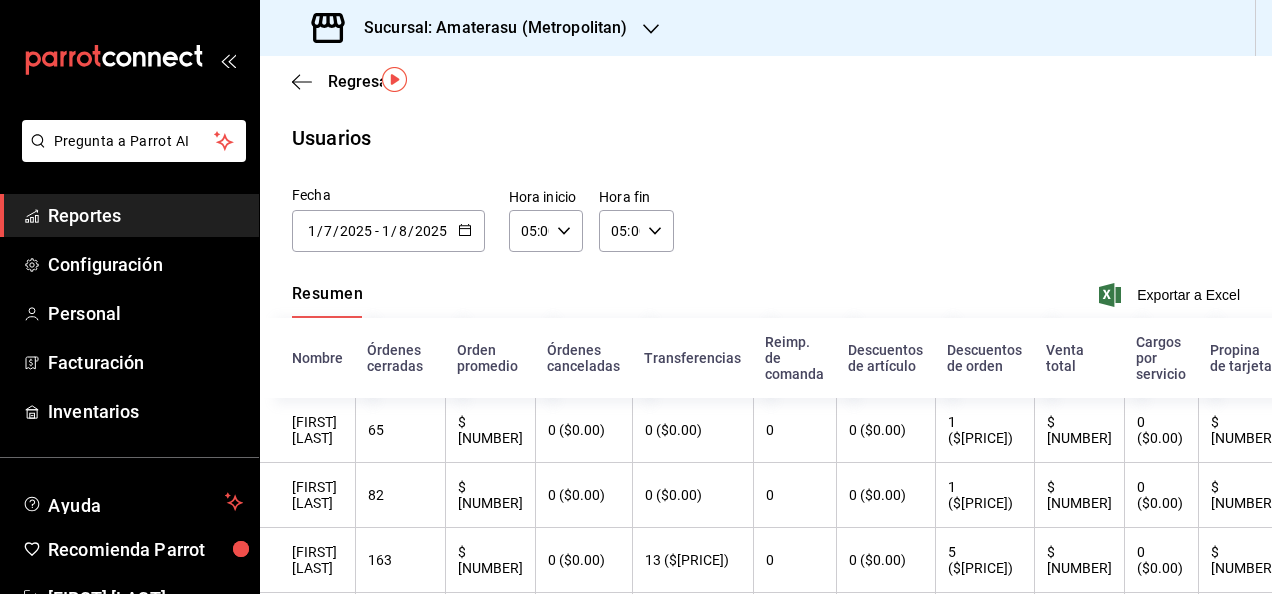 scroll, scrollTop: 68, scrollLeft: 0, axis: vertical 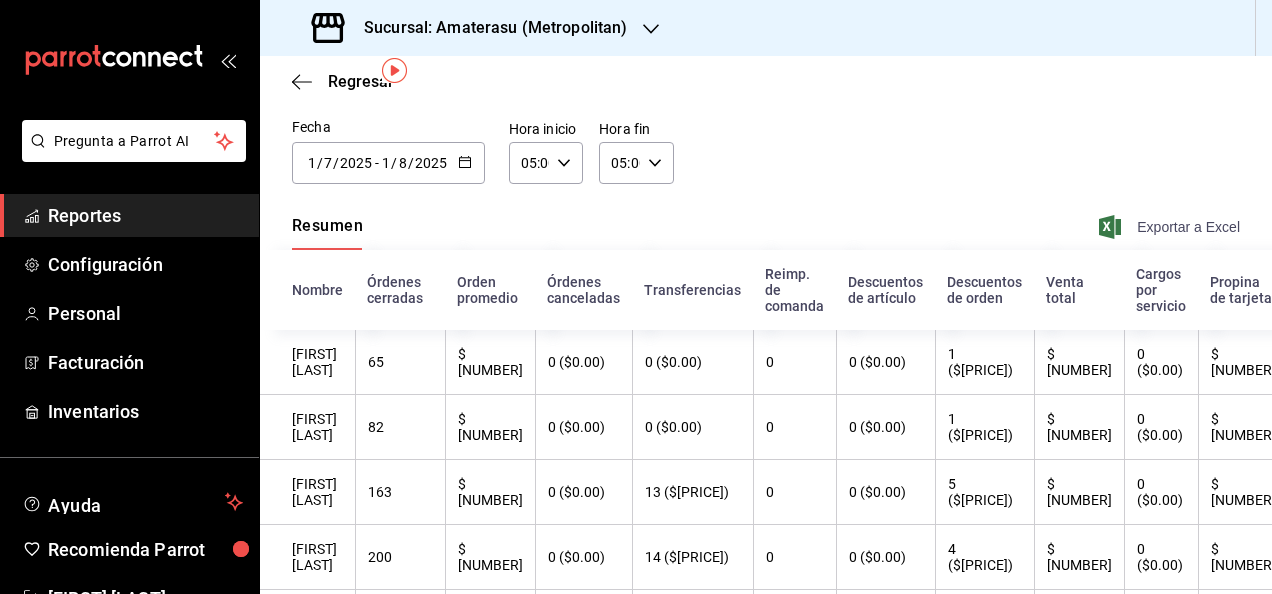 click on "Exportar a Excel" at bounding box center [1171, 227] 